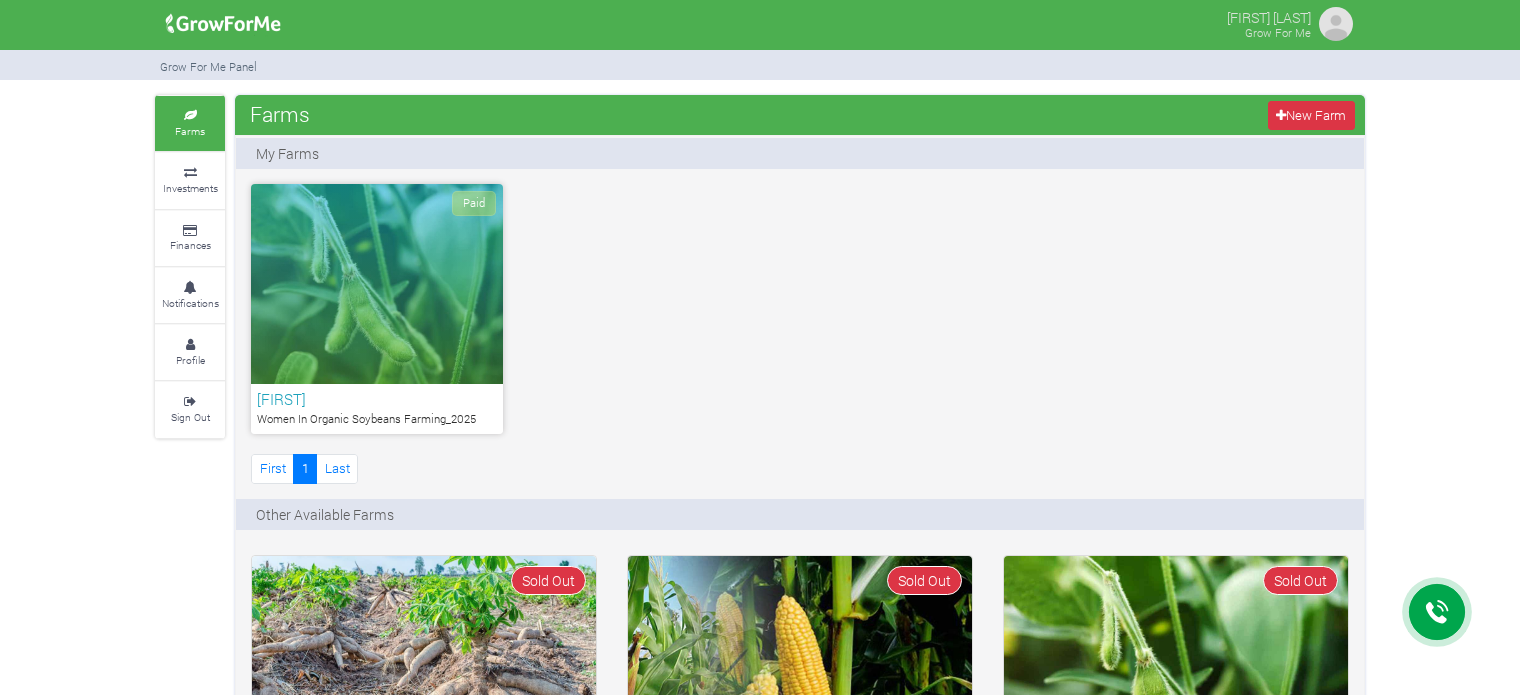 scroll, scrollTop: 0, scrollLeft: 0, axis: both 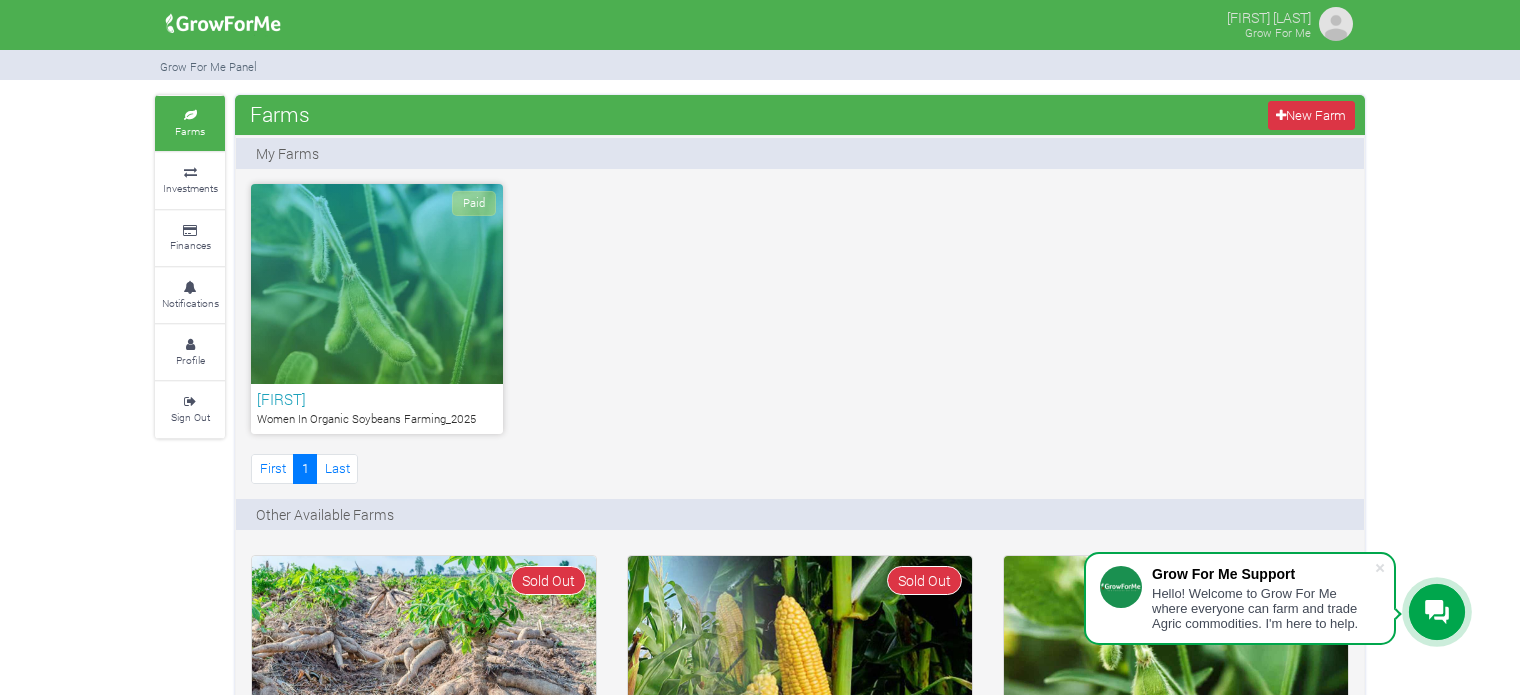 click on "Paid" at bounding box center (377, 284) 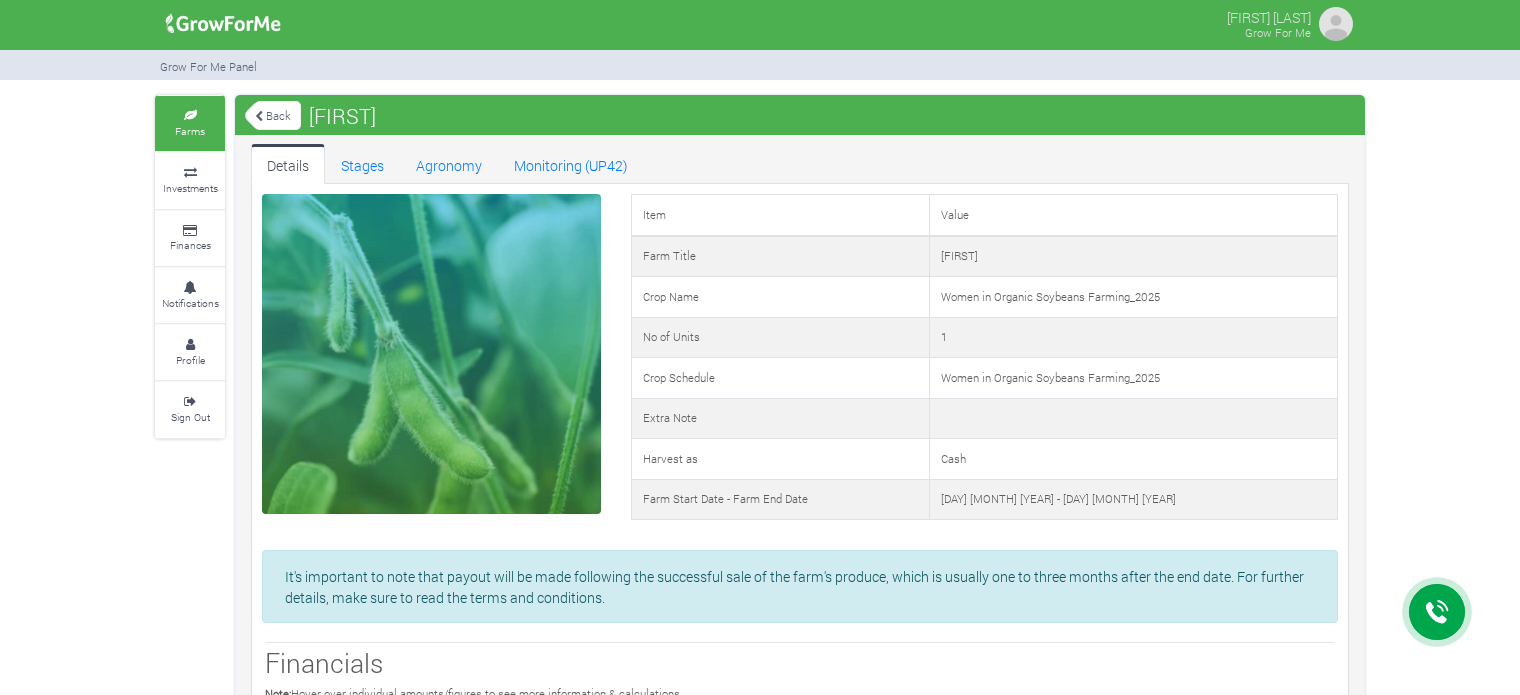 scroll, scrollTop: 300, scrollLeft: 0, axis: vertical 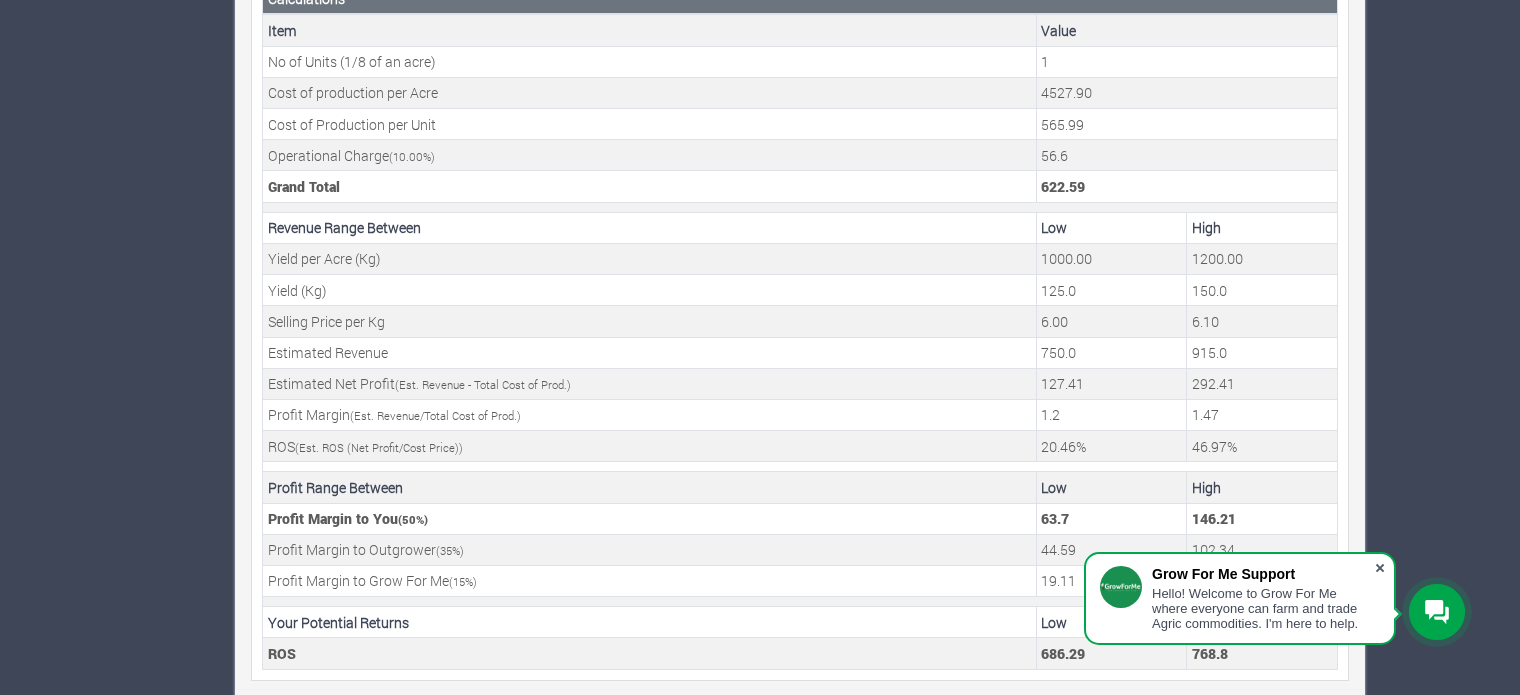 click at bounding box center [1380, 568] 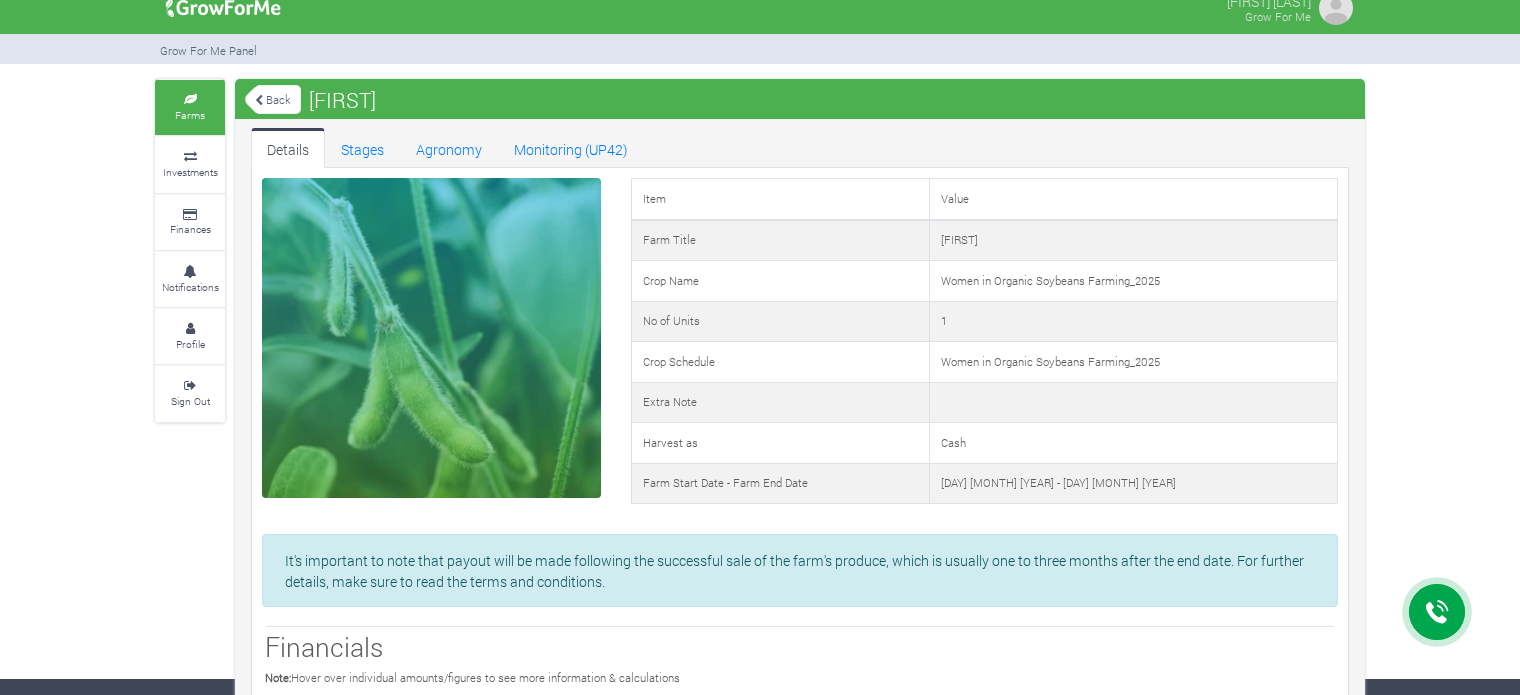 scroll, scrollTop: 0, scrollLeft: 0, axis: both 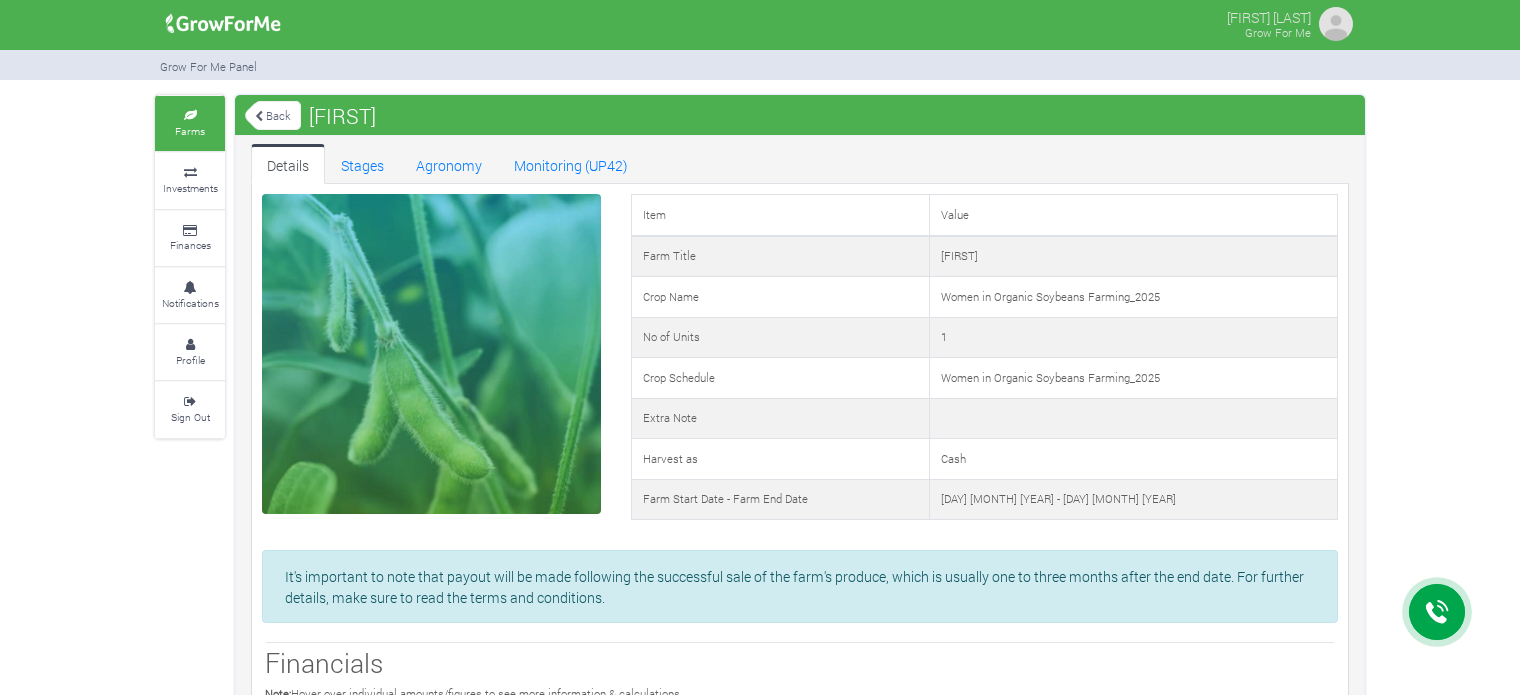 click at bounding box center [223, 24] 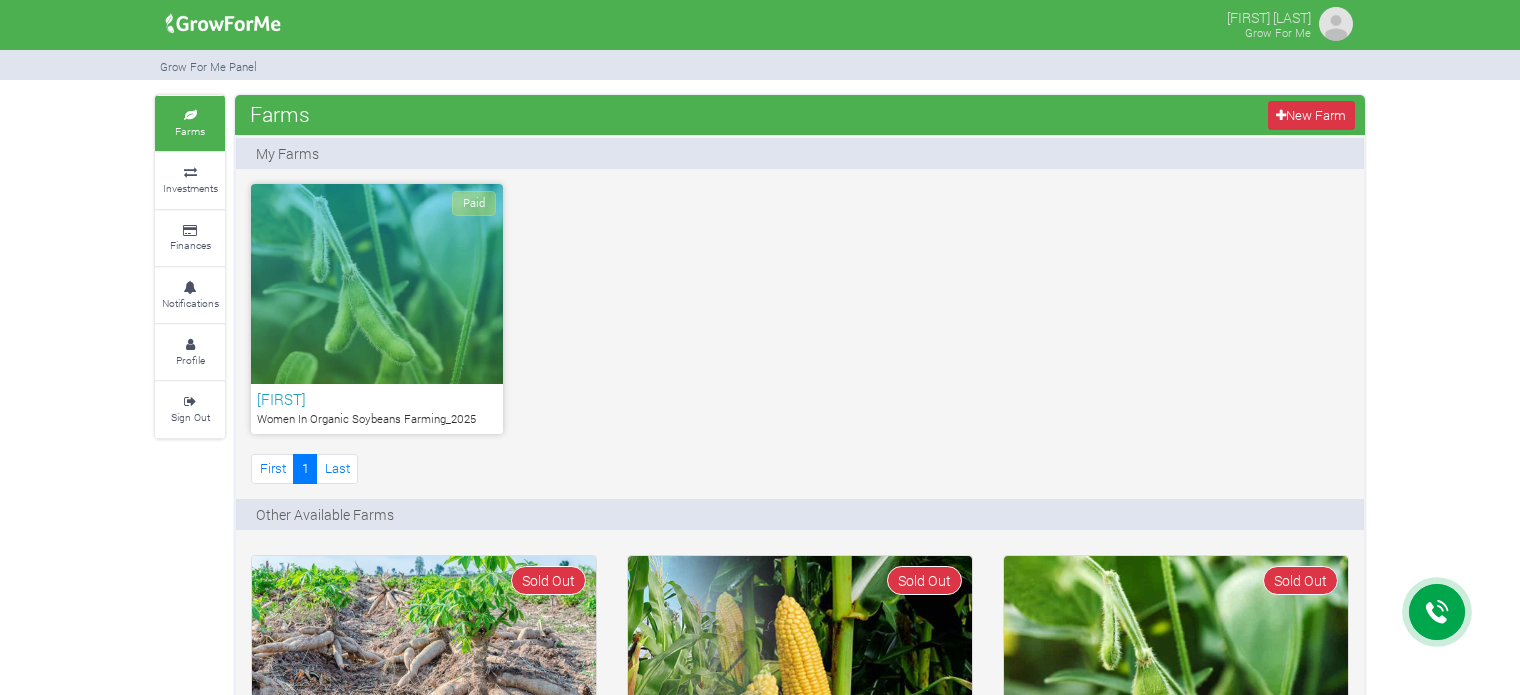 scroll, scrollTop: 0, scrollLeft: 0, axis: both 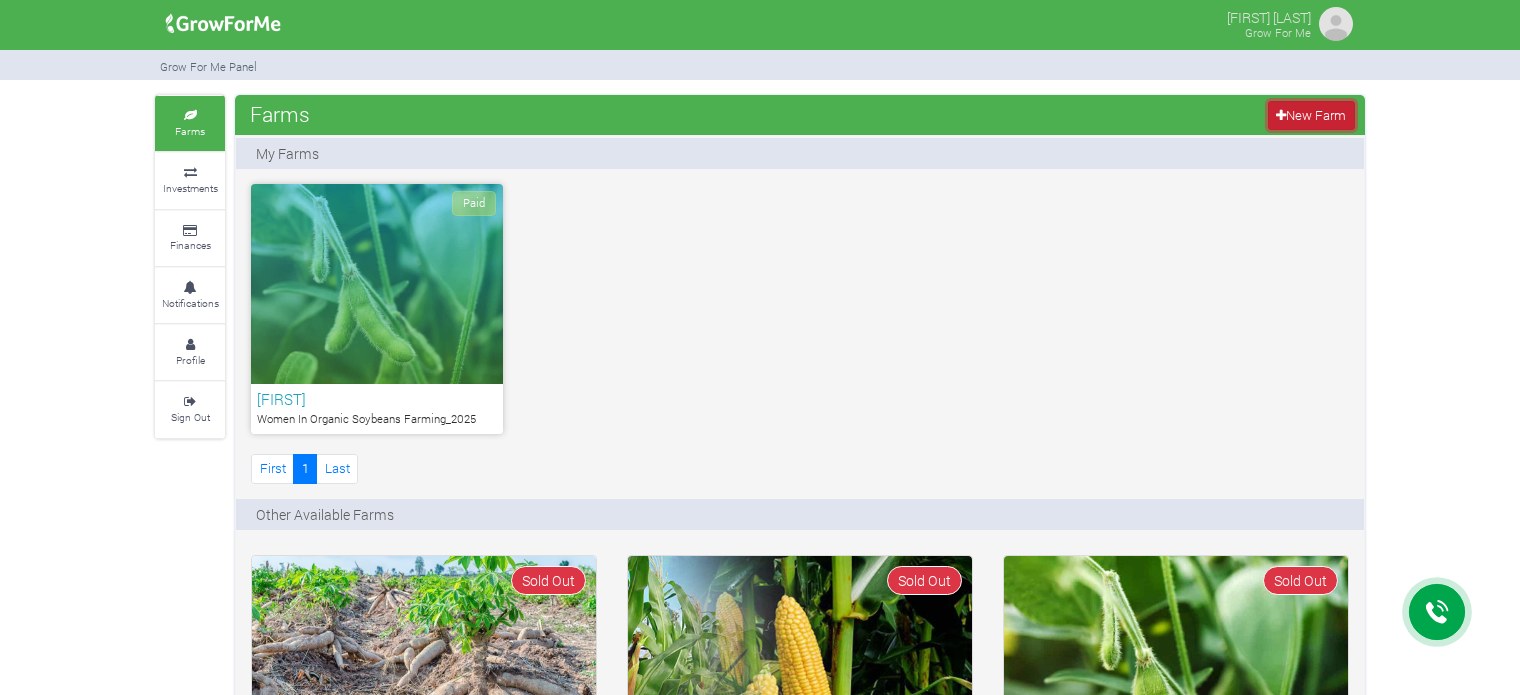 click on "New Farm" at bounding box center [1311, 115] 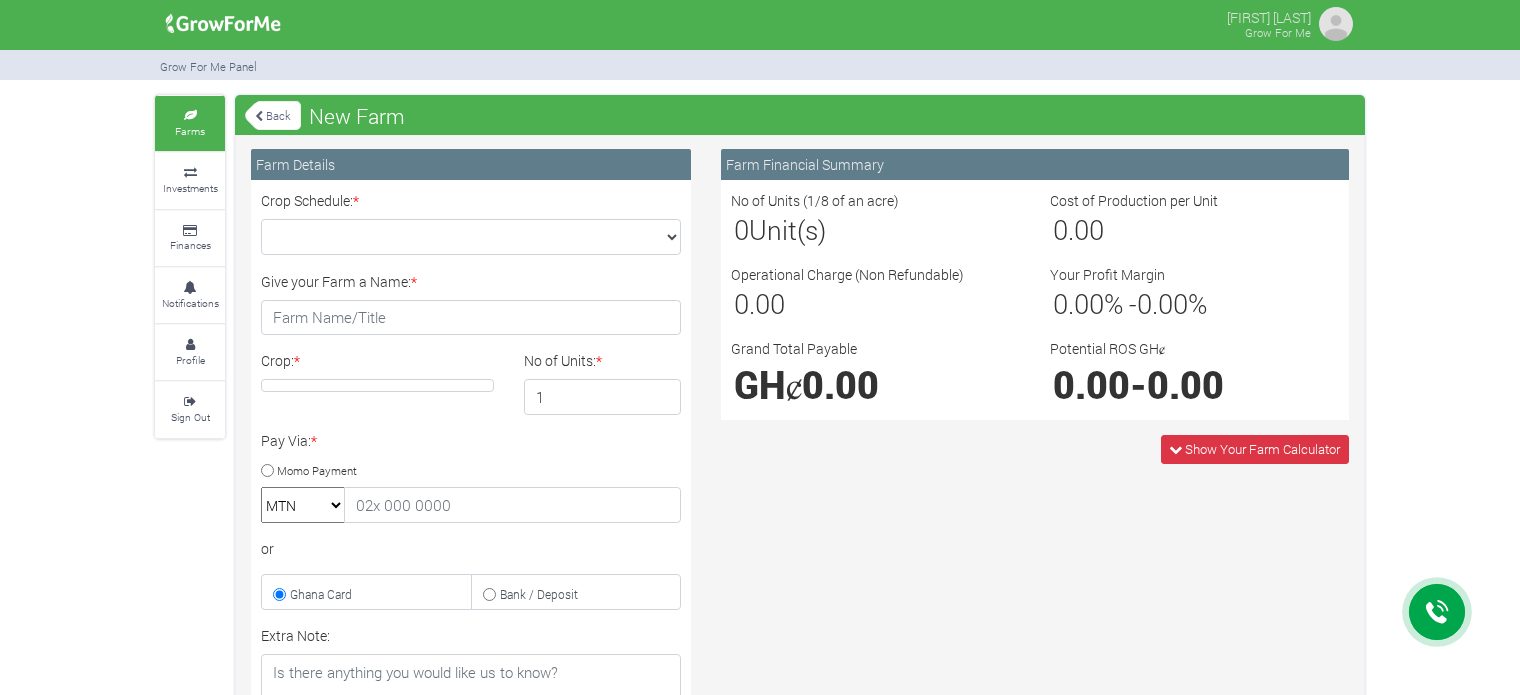 scroll, scrollTop: 0, scrollLeft: 0, axis: both 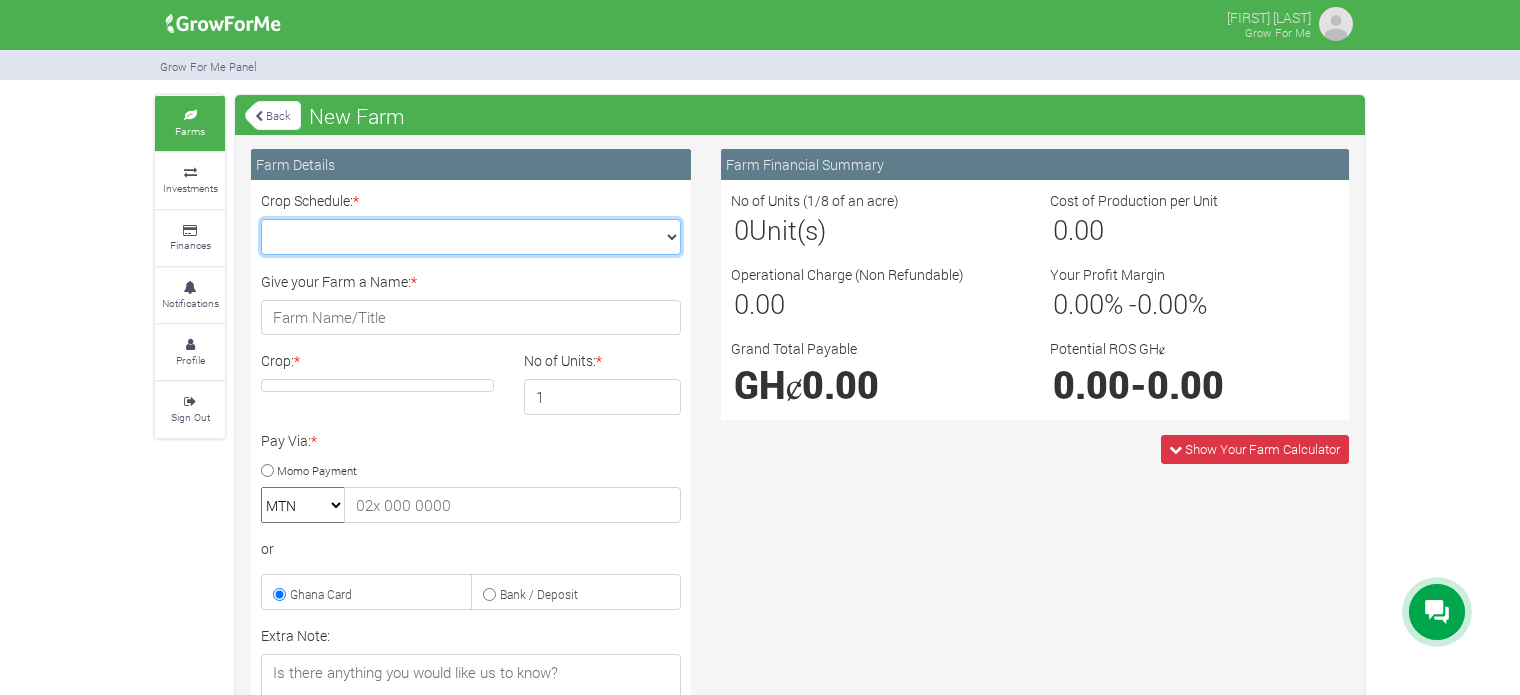 click on "Crop Schedule:  *" at bounding box center (471, 237) 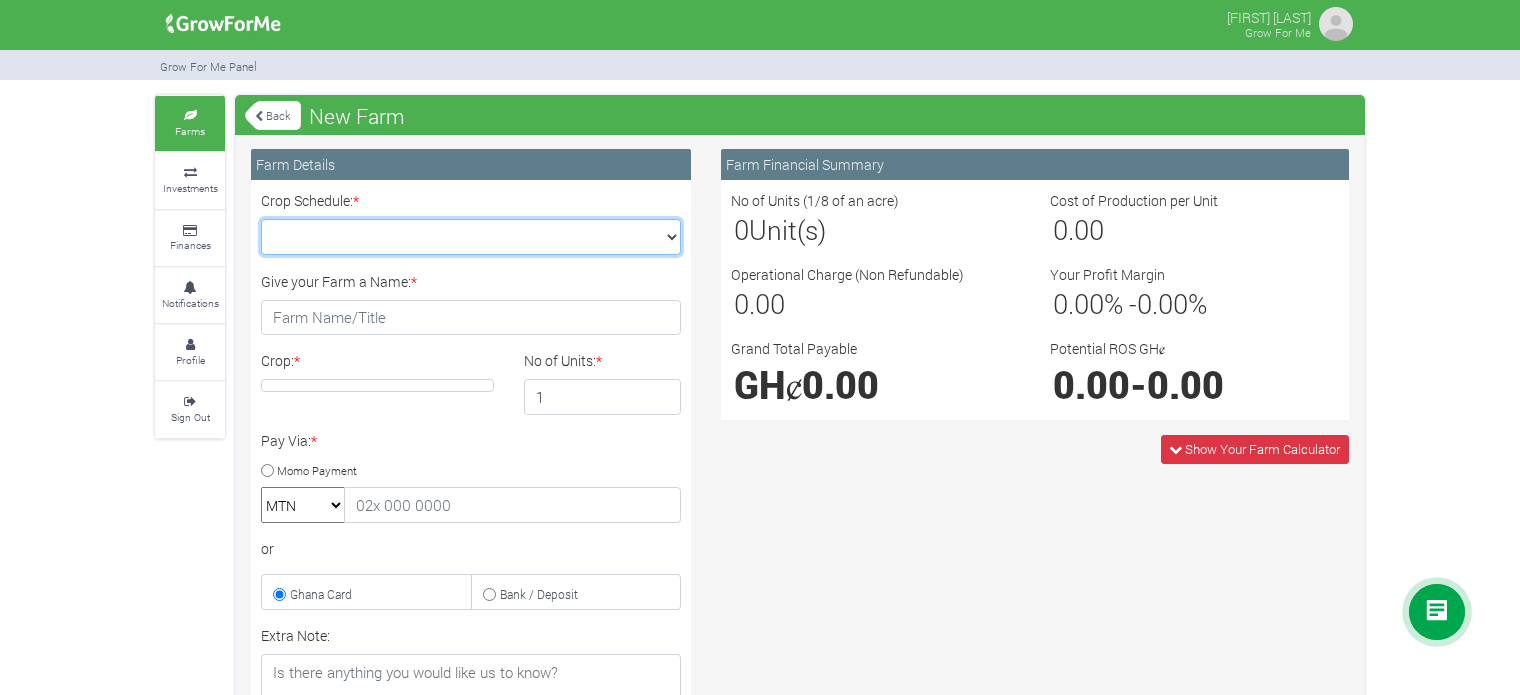 click on "Crop Schedule:  *" at bounding box center [471, 237] 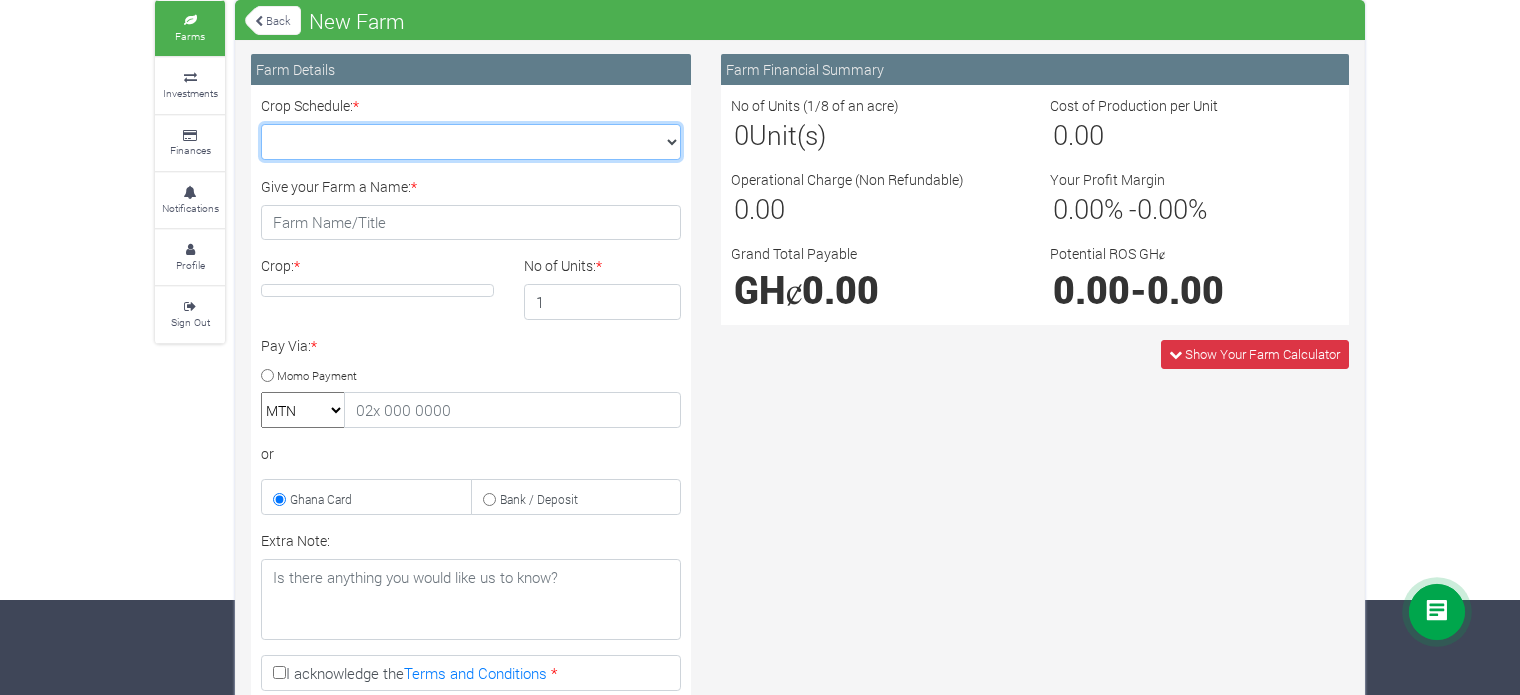 scroll, scrollTop: 355, scrollLeft: 0, axis: vertical 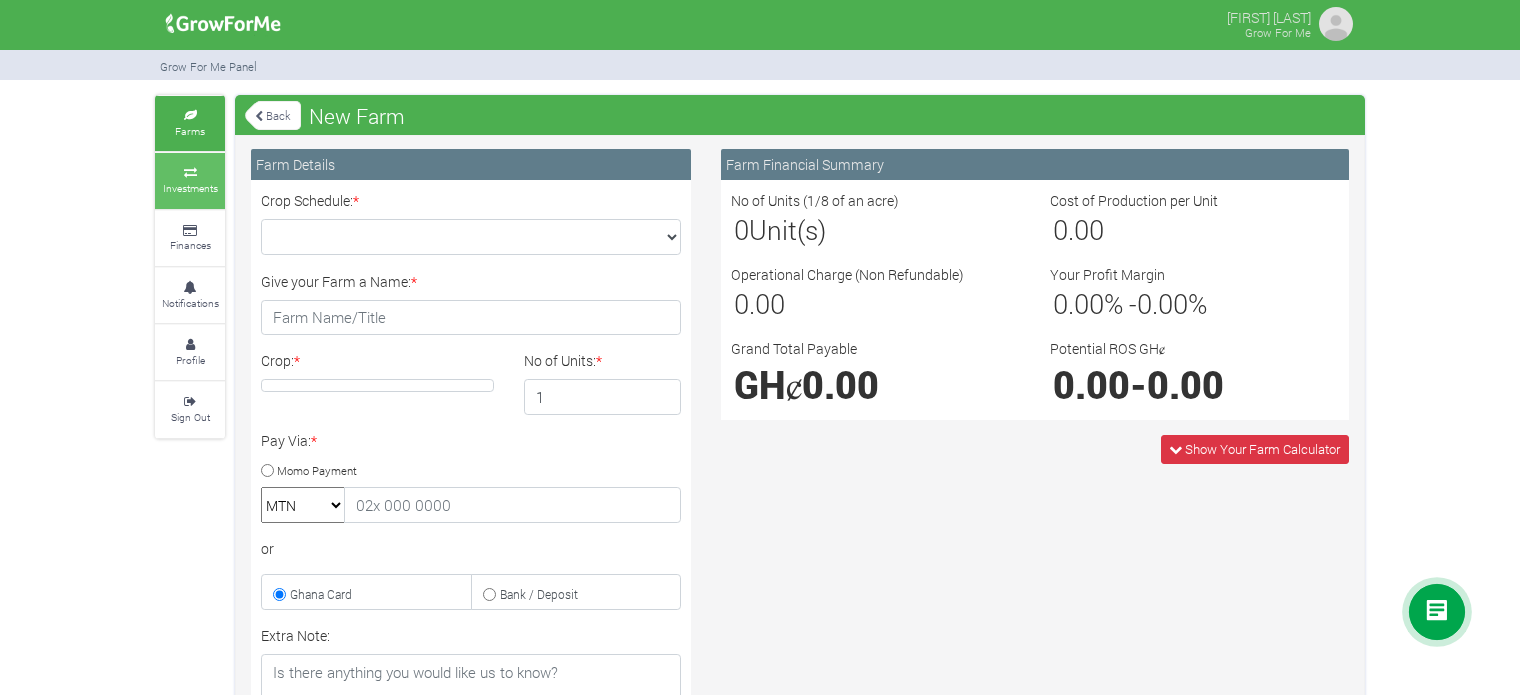 click on "Investments" at bounding box center (190, 188) 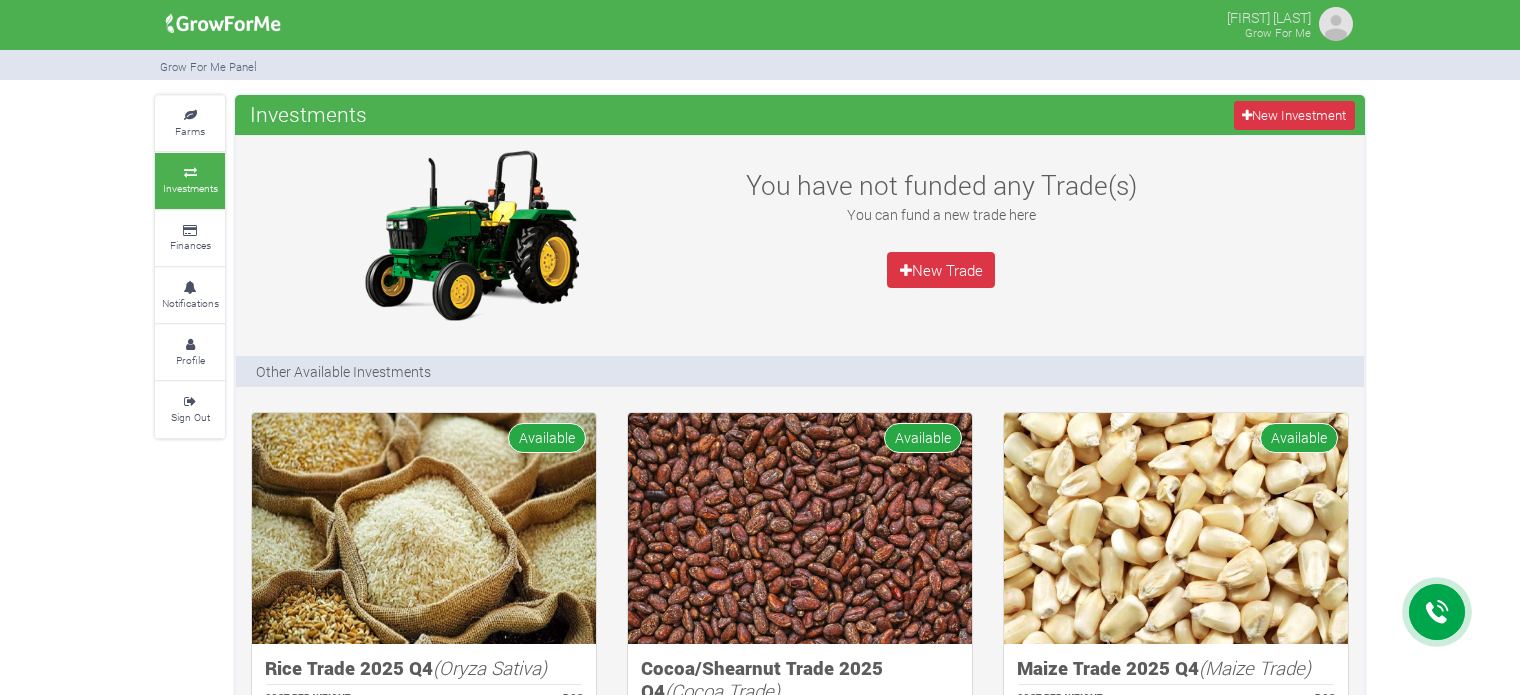 scroll, scrollTop: 0, scrollLeft: 0, axis: both 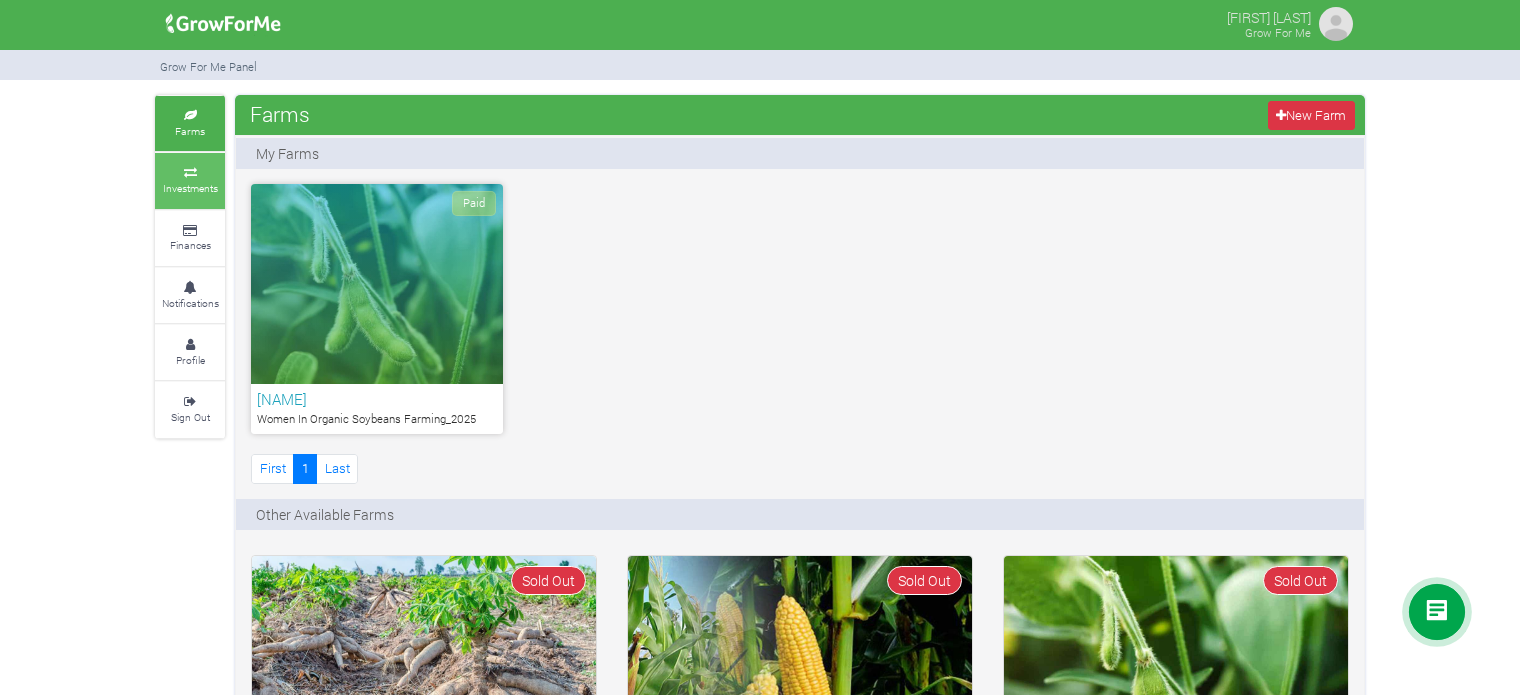 click on "Investments" at bounding box center (190, 188) 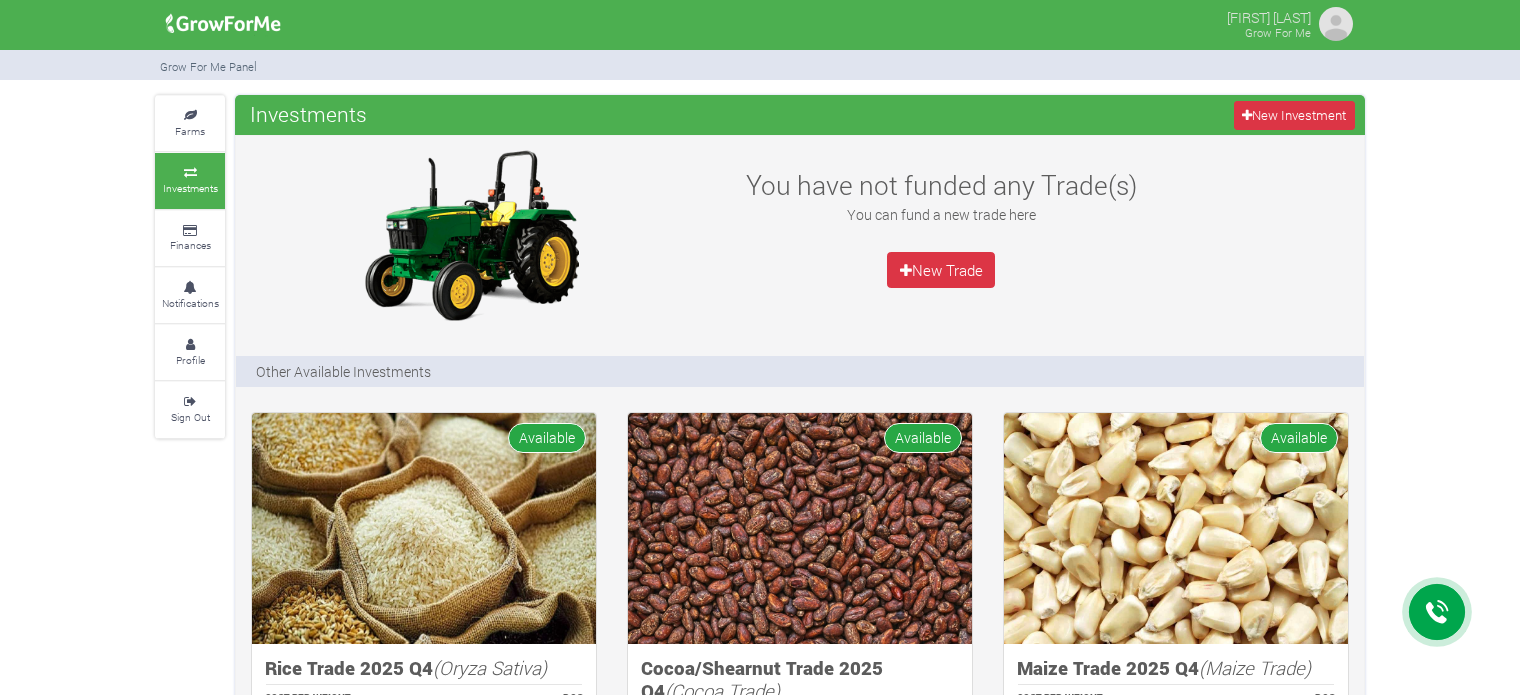 scroll, scrollTop: 13, scrollLeft: 0, axis: vertical 